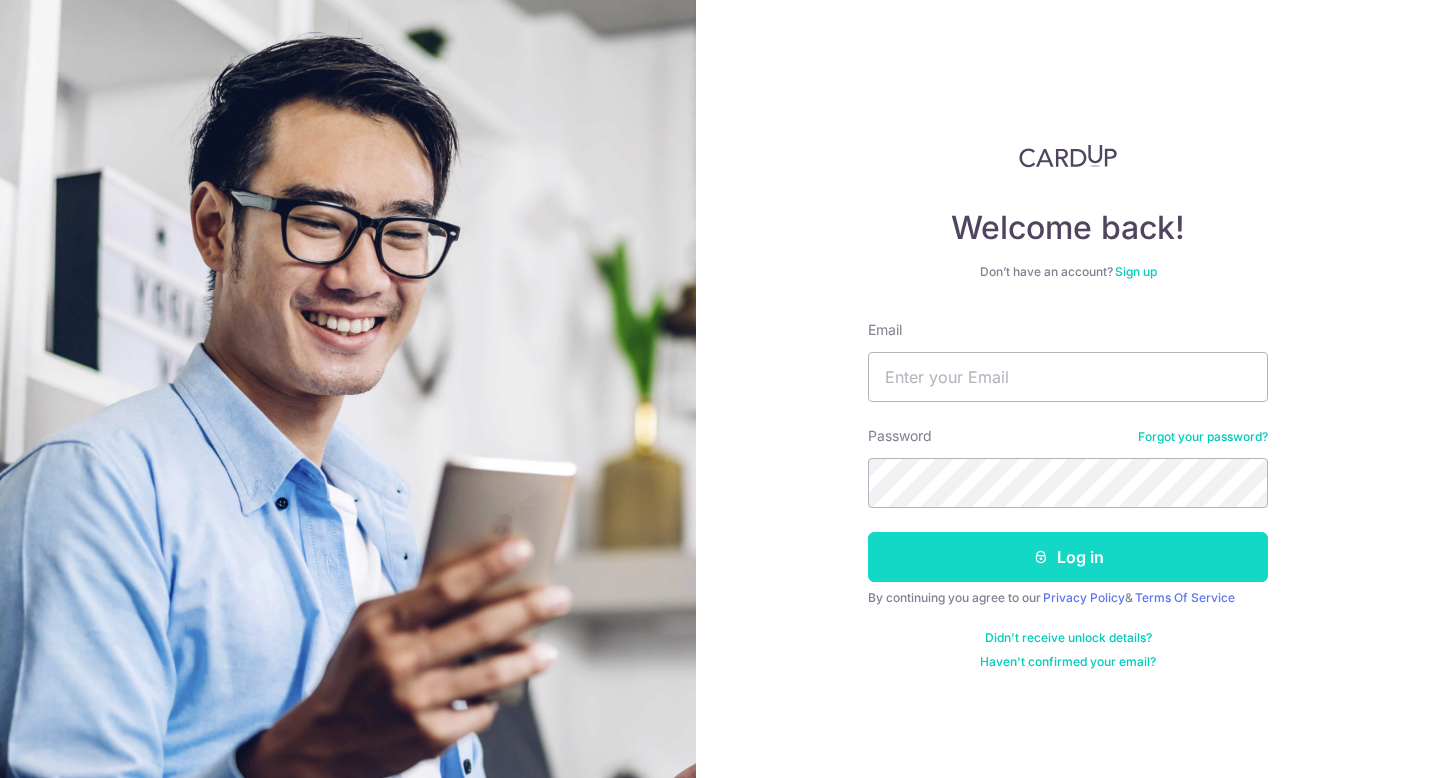 scroll, scrollTop: 0, scrollLeft: 0, axis: both 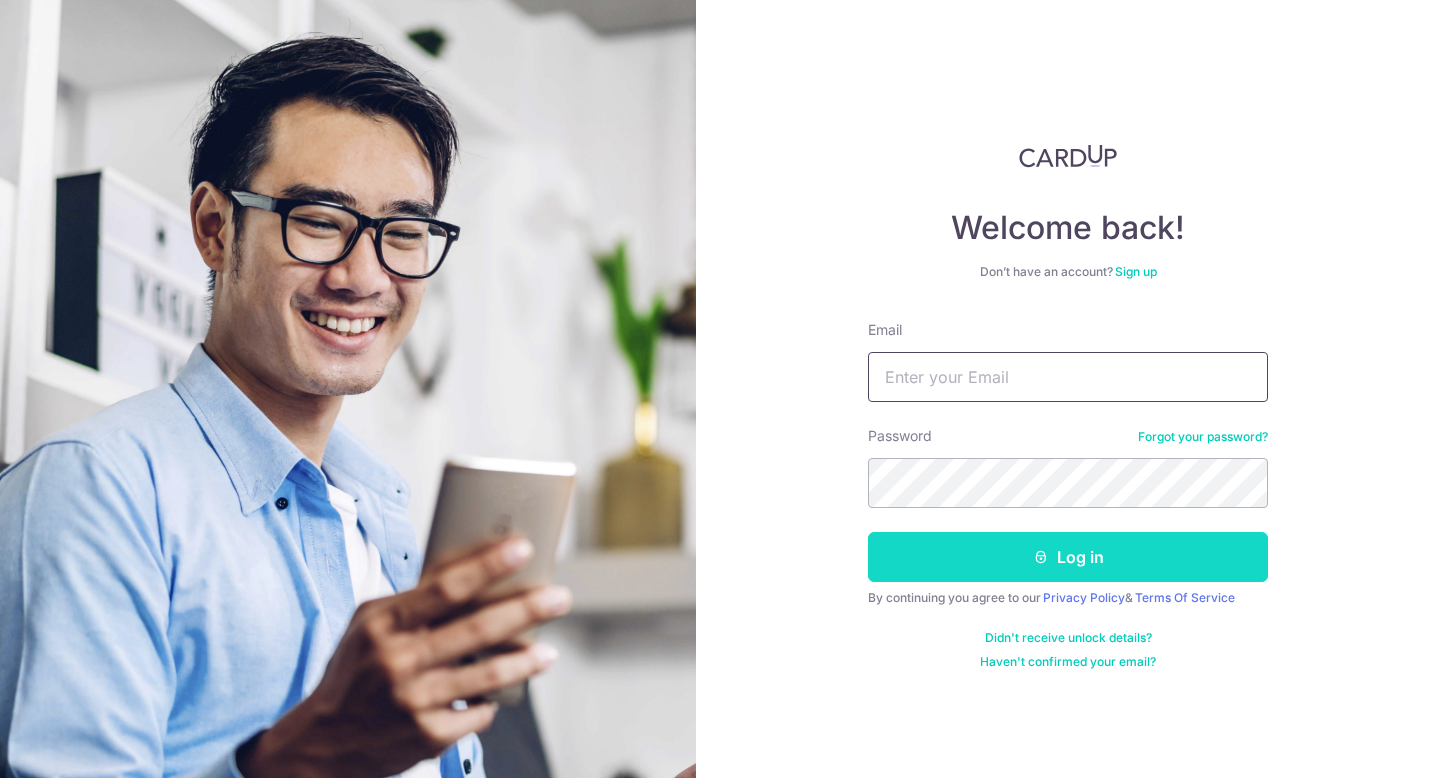 type on "[USERNAME]@example.com" 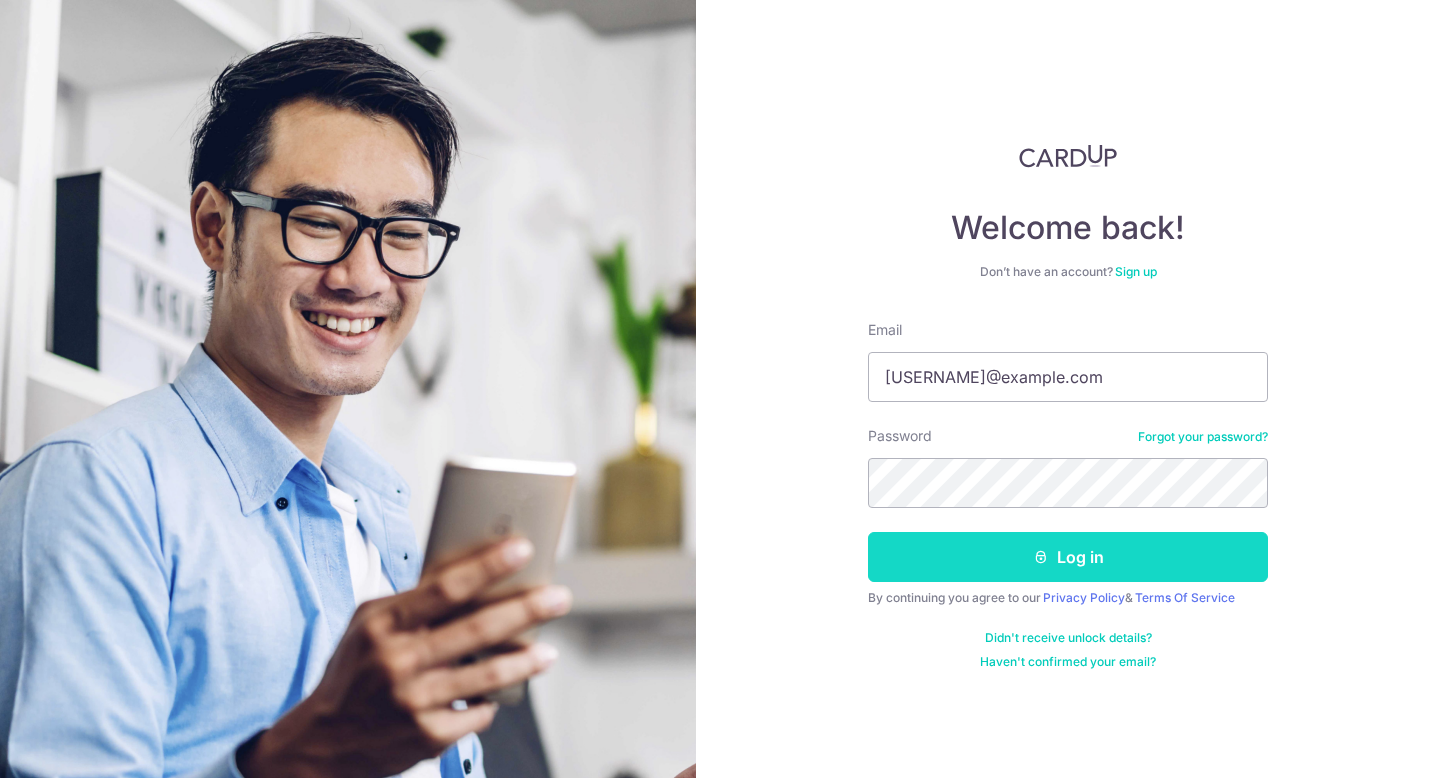 click on "Log in" at bounding box center [1068, 557] 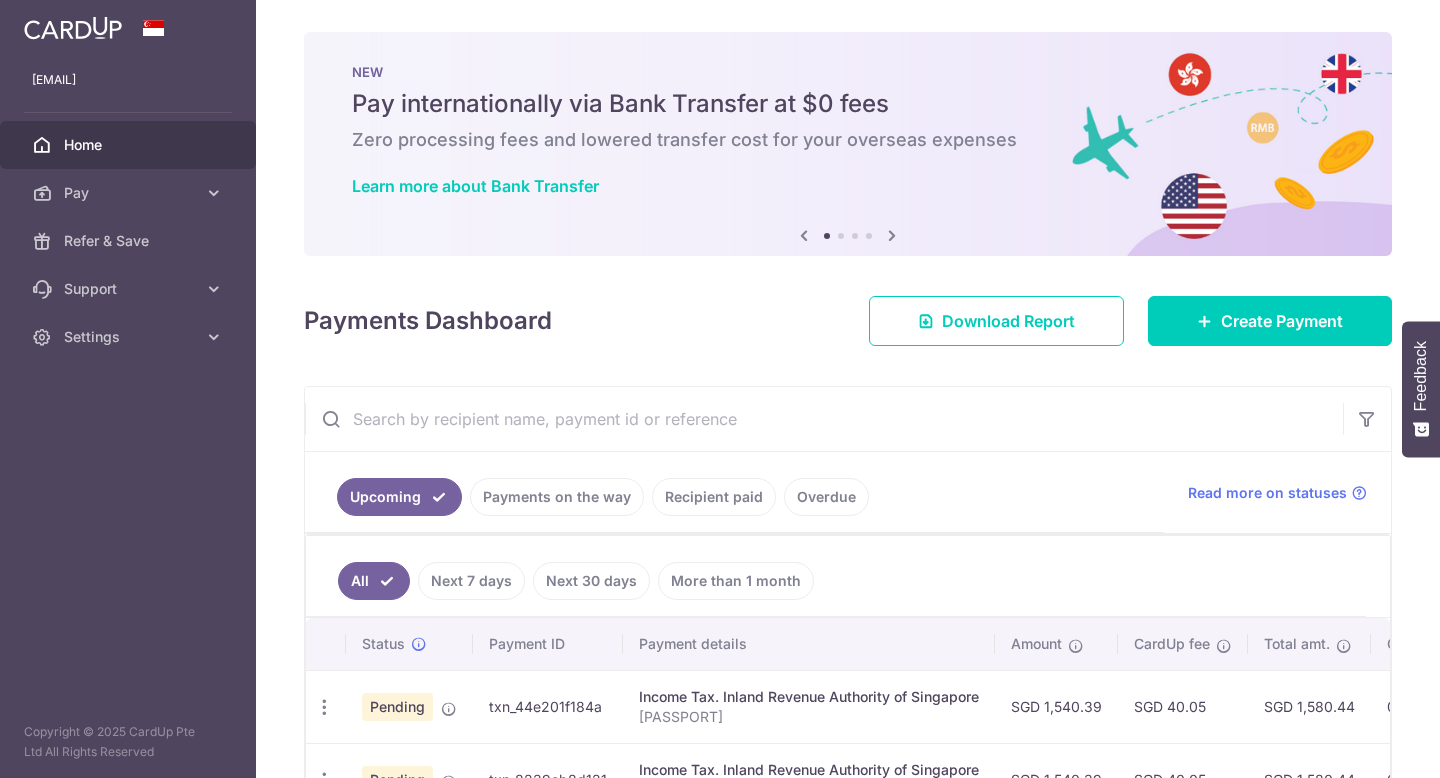 scroll, scrollTop: 0, scrollLeft: 0, axis: both 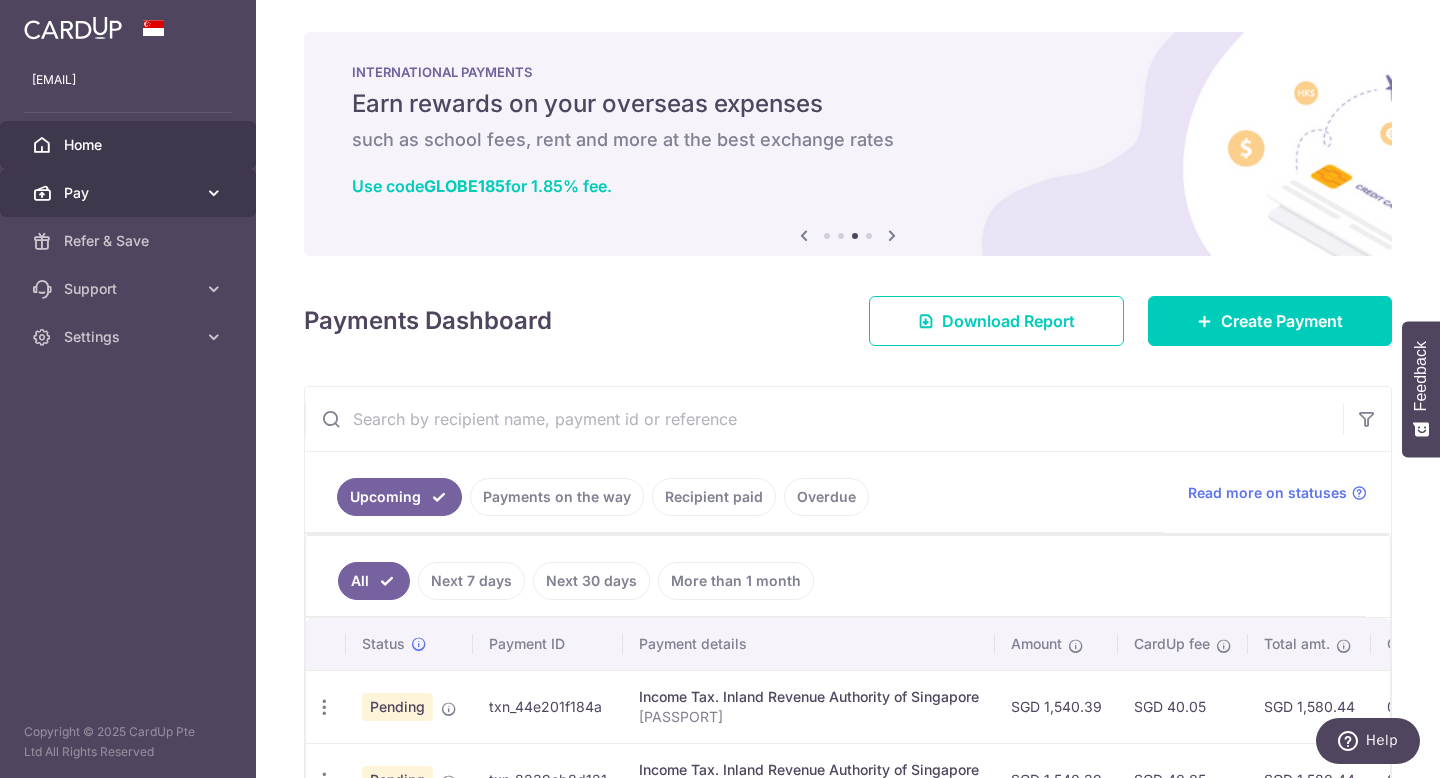 click on "Pay" at bounding box center [128, 193] 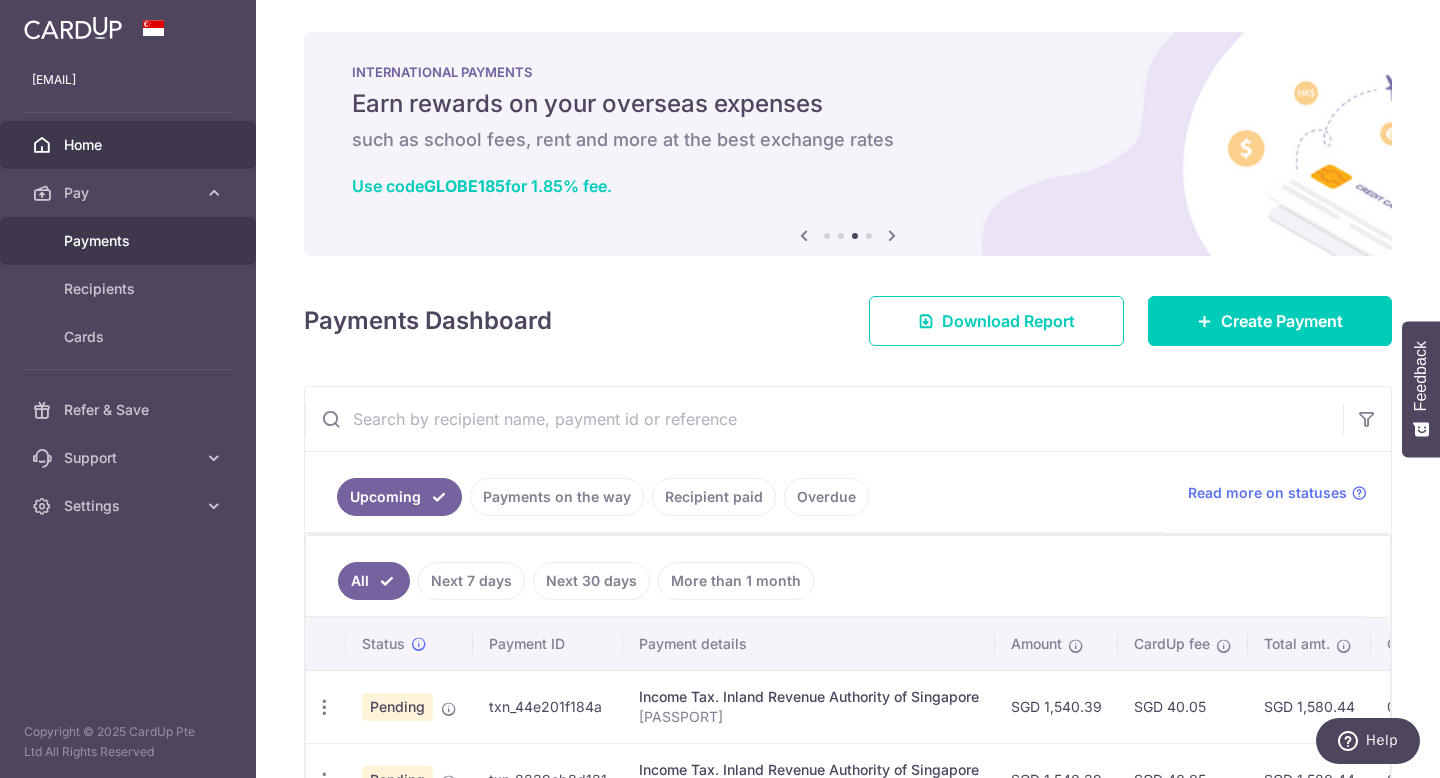 click on "Payments" at bounding box center (130, 241) 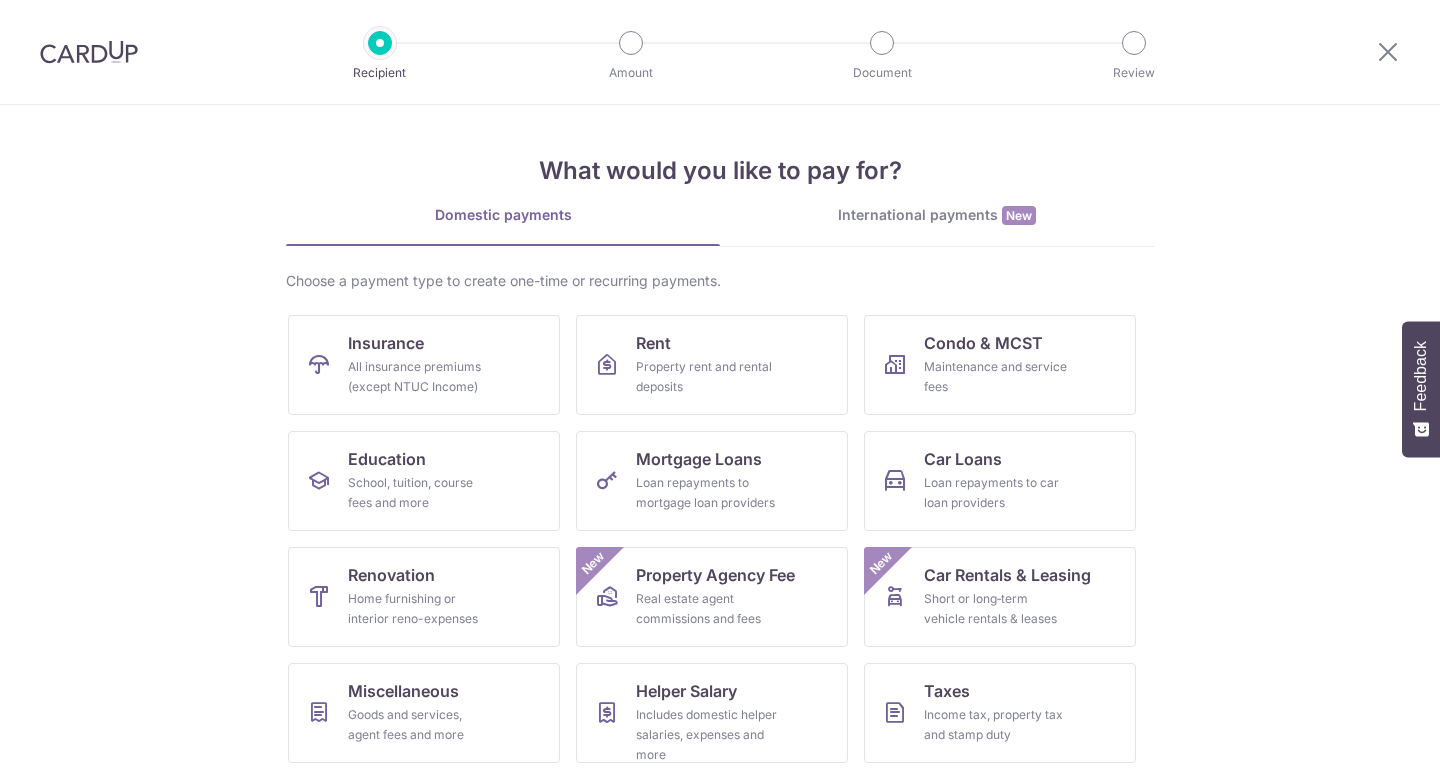 scroll, scrollTop: 0, scrollLeft: 0, axis: both 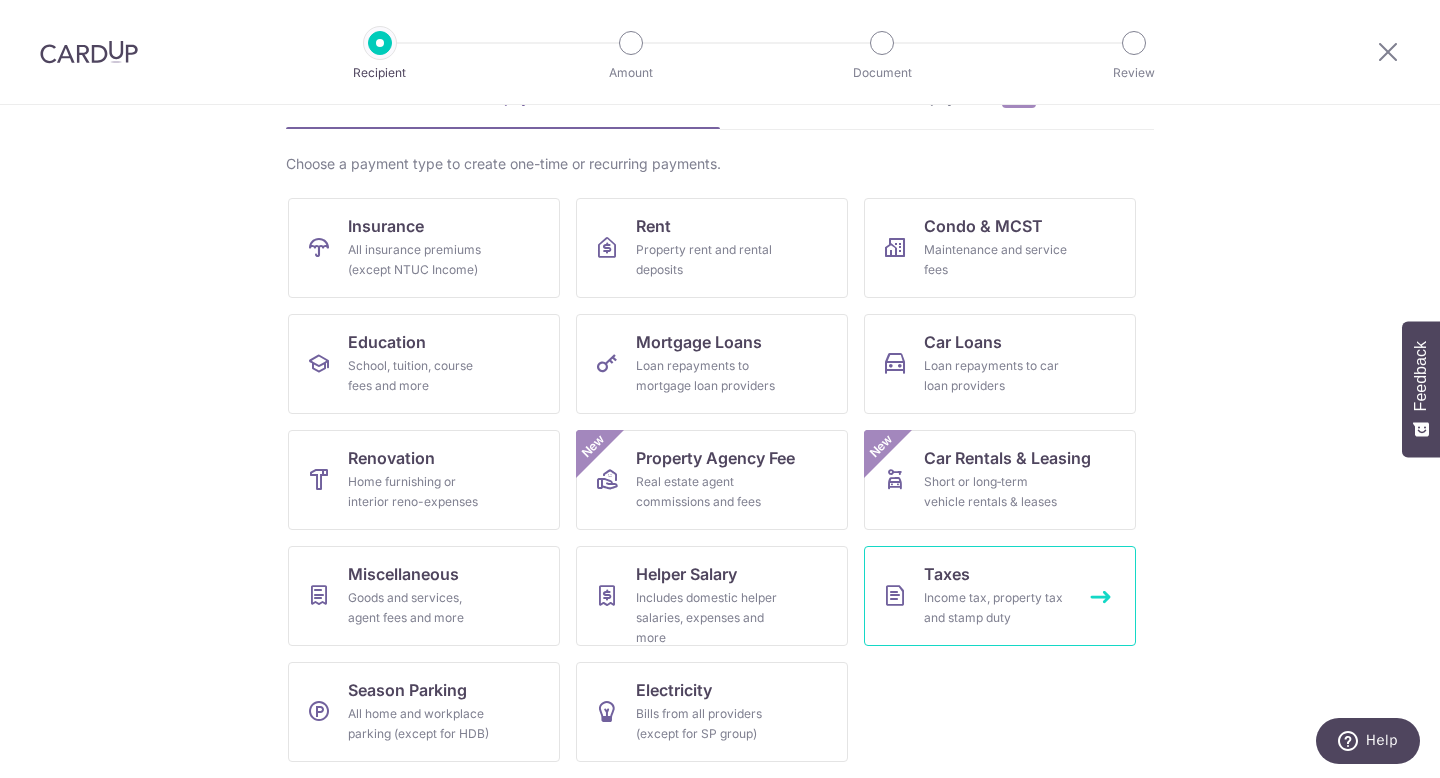 click on "Taxes Income tax, property tax and stamp duty" at bounding box center [1000, 596] 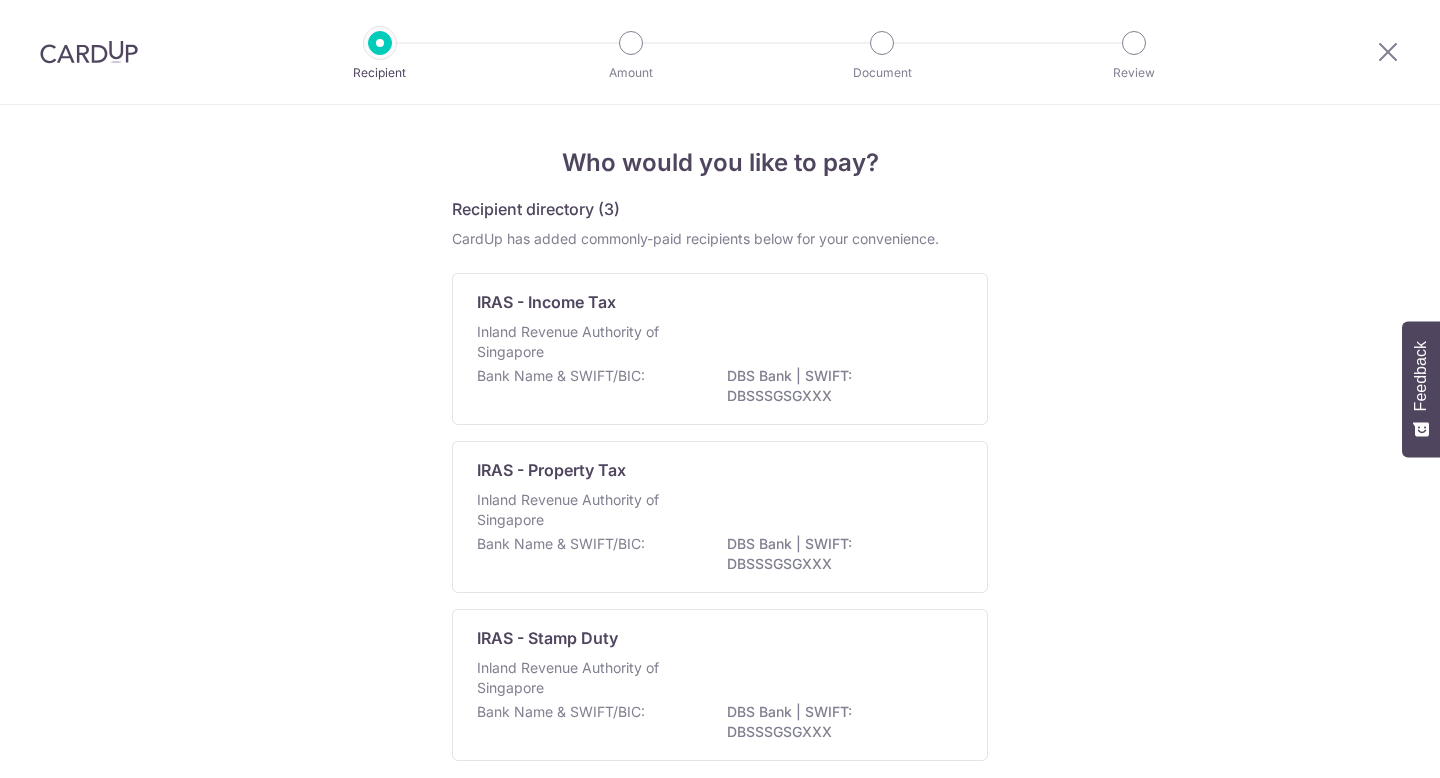 scroll, scrollTop: 0, scrollLeft: 0, axis: both 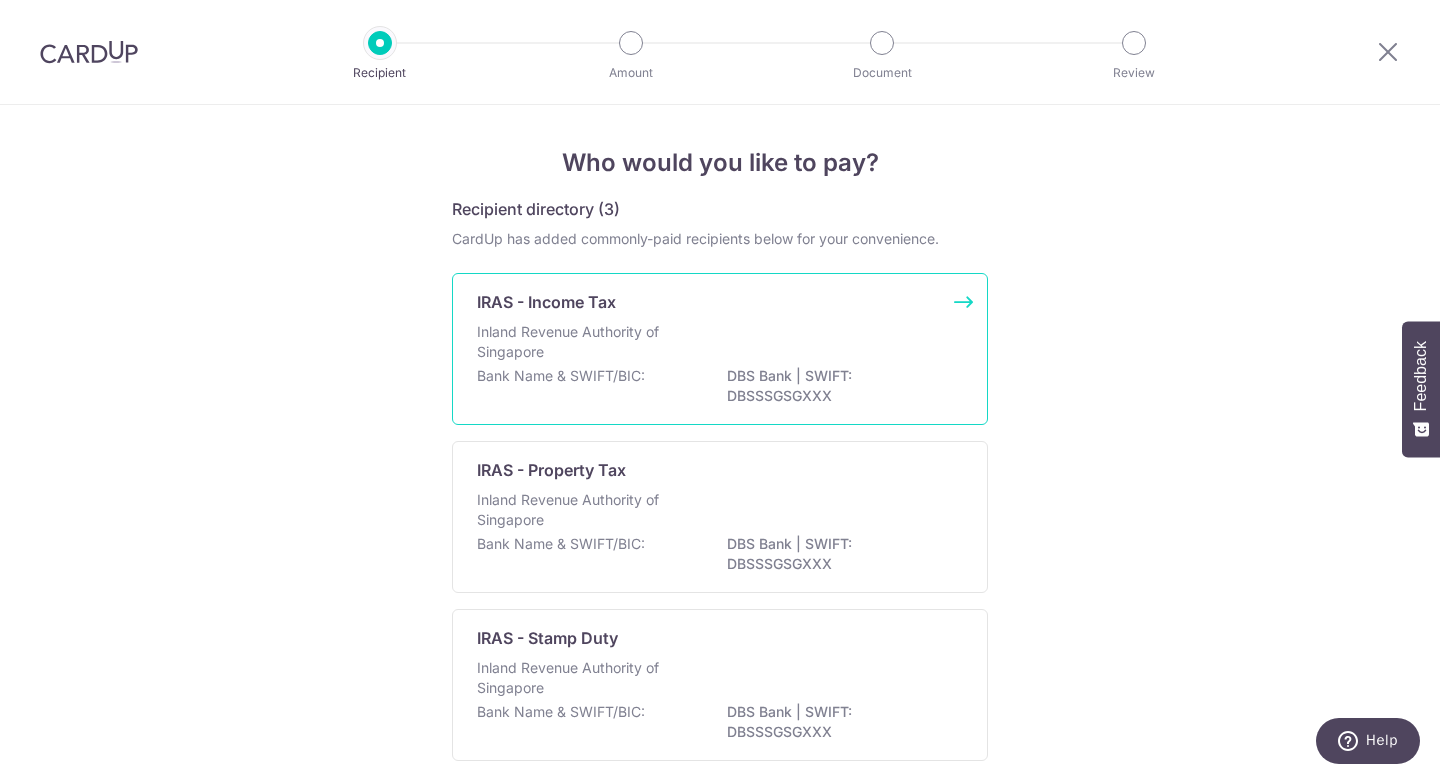 click on "IRAS - Income Tax" at bounding box center (708, 302) 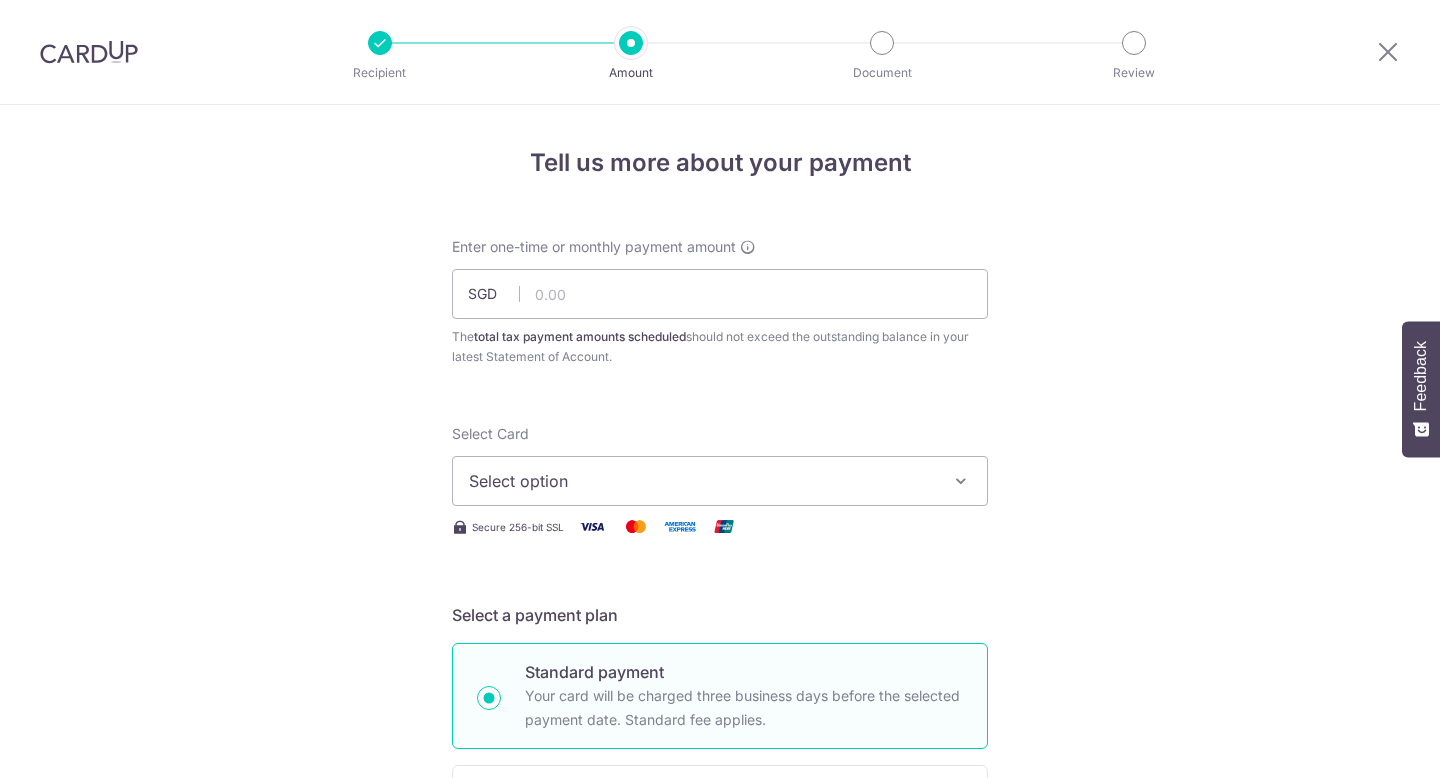 scroll, scrollTop: 0, scrollLeft: 0, axis: both 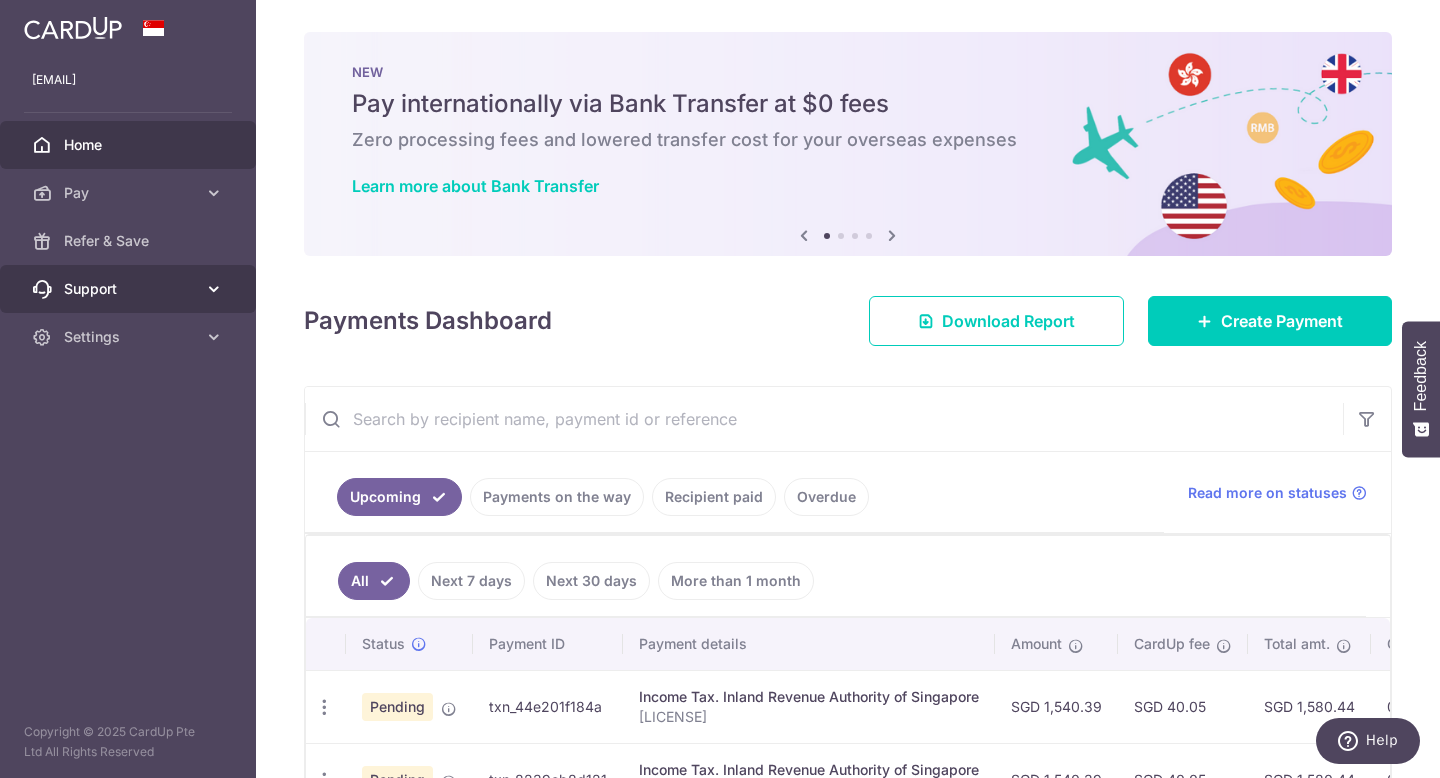 click on "Support" at bounding box center [130, 289] 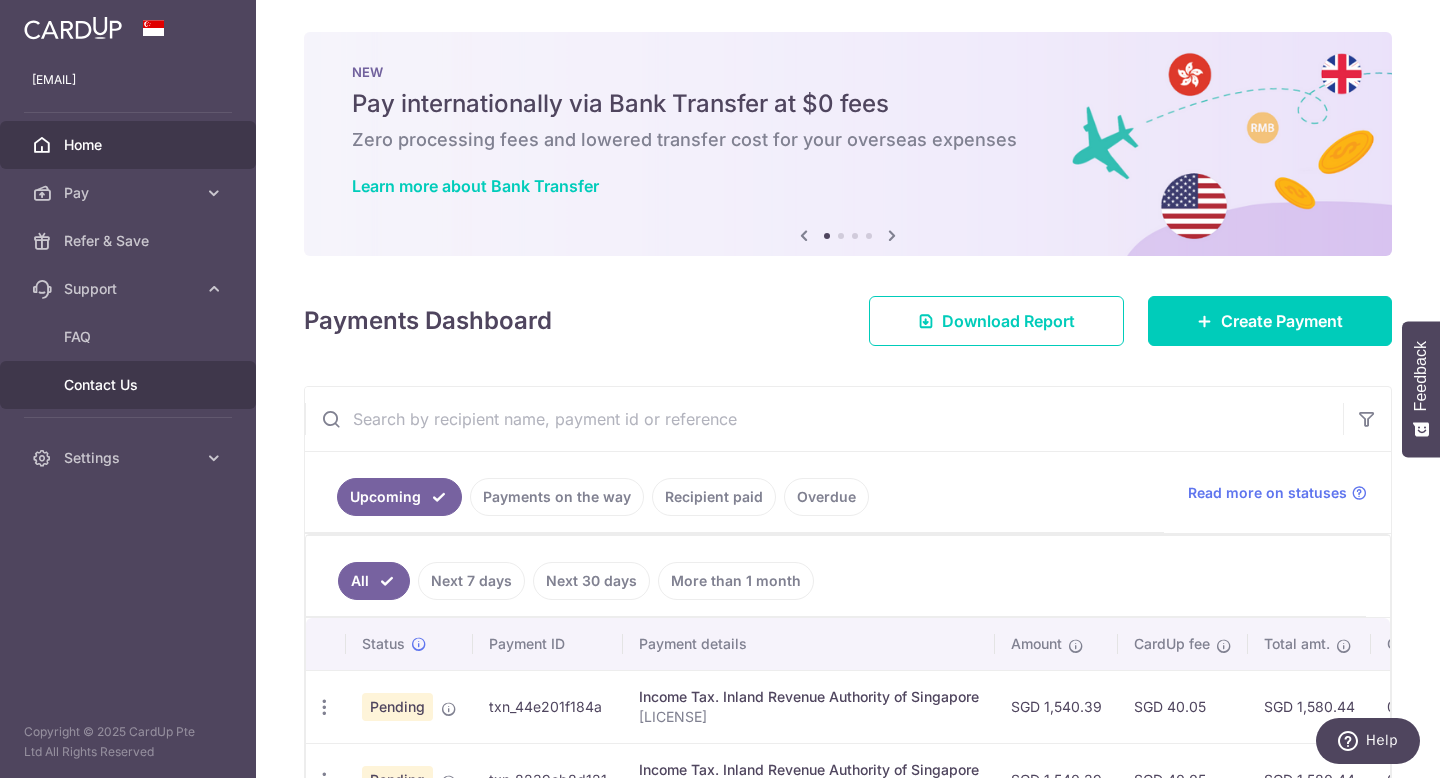 click on "Contact Us" at bounding box center (128, 385) 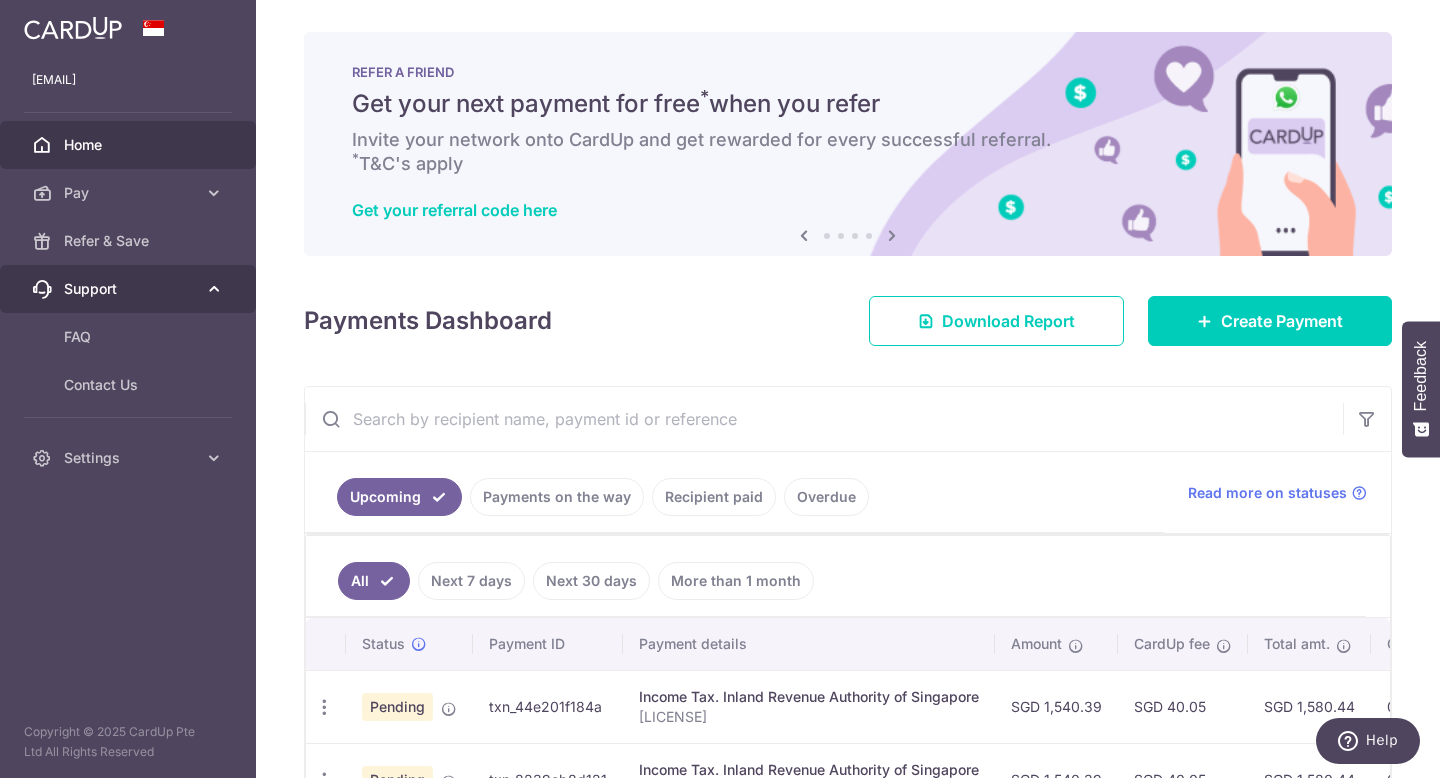 click on "Support" at bounding box center (130, 289) 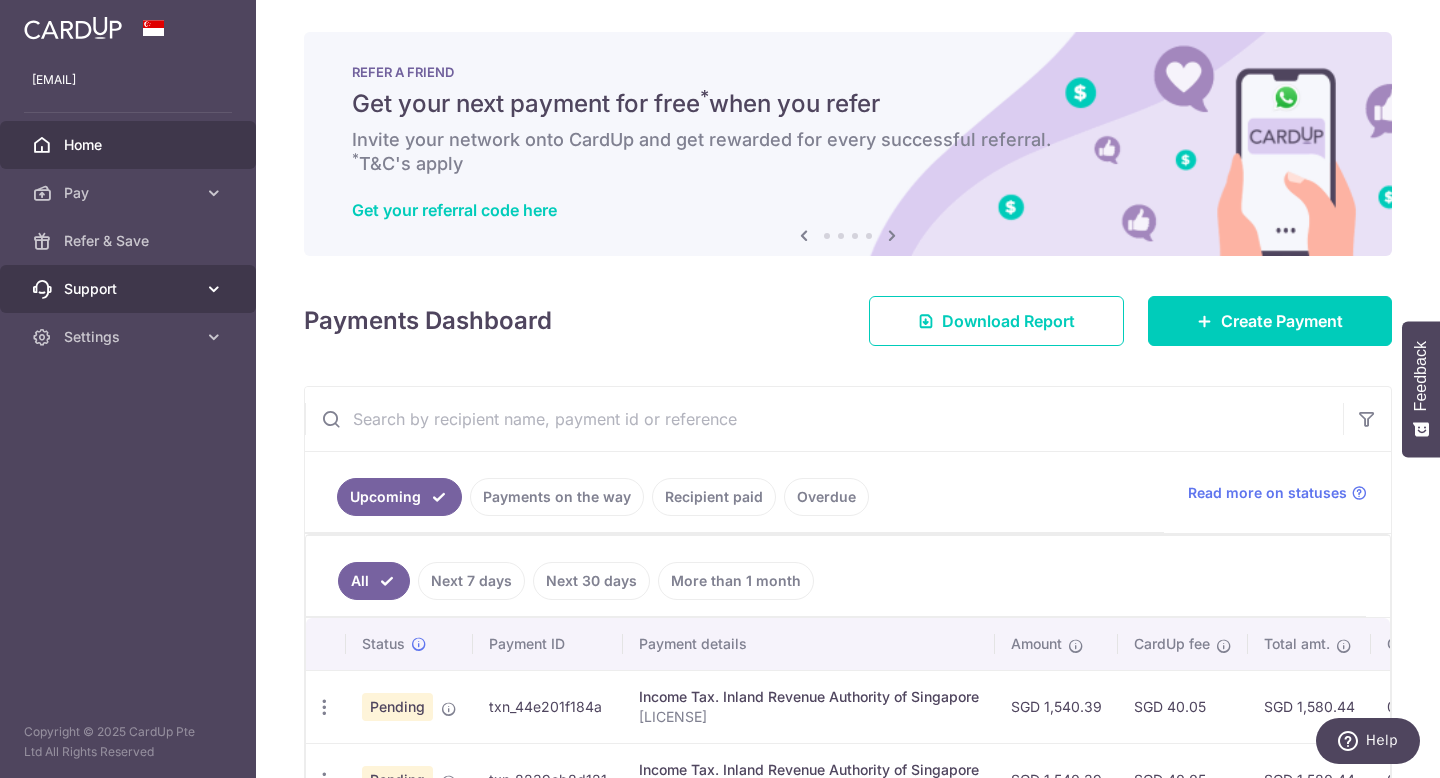 click on "Support" at bounding box center (130, 289) 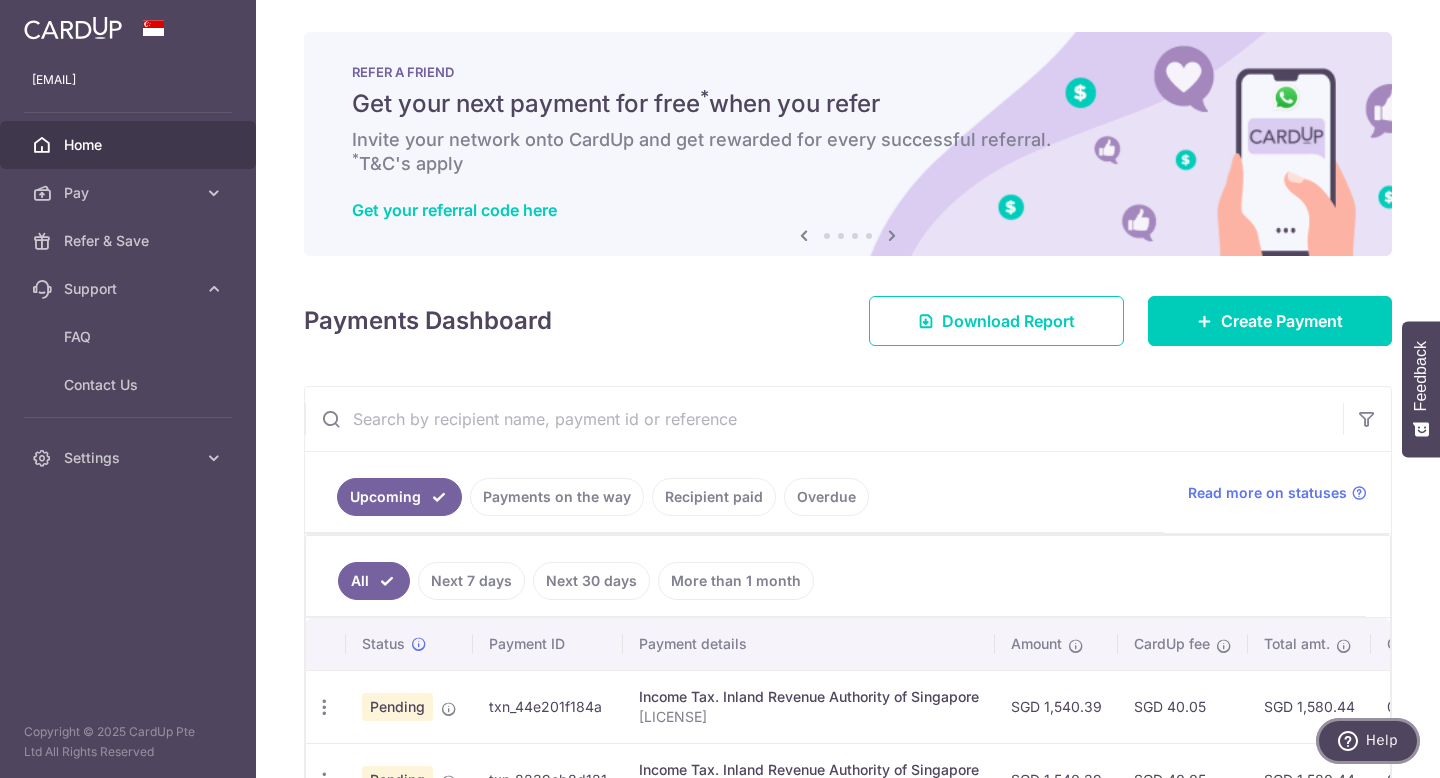 click on "Help" at bounding box center (1382, 740) 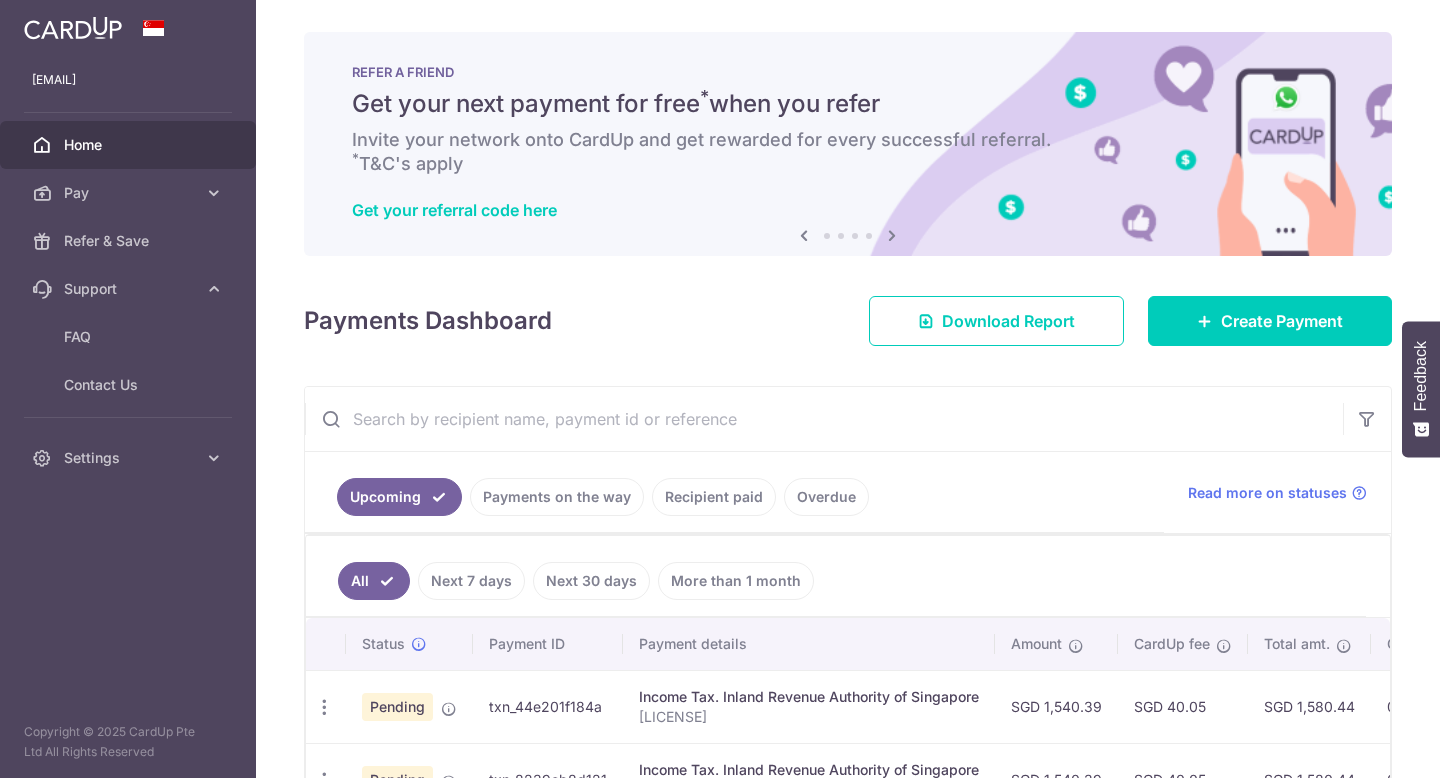 scroll, scrollTop: 0, scrollLeft: 0, axis: both 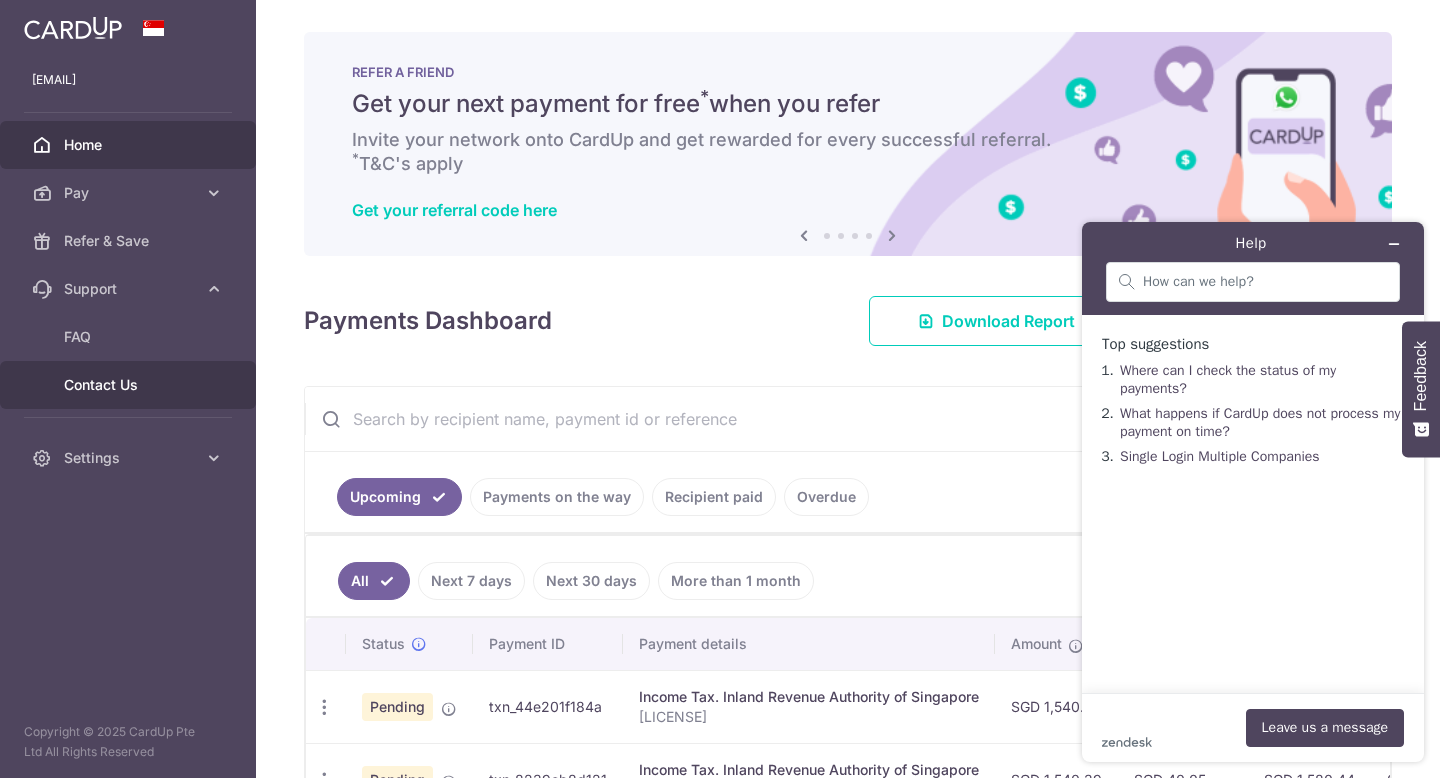 click on "Contact Us" at bounding box center (130, 385) 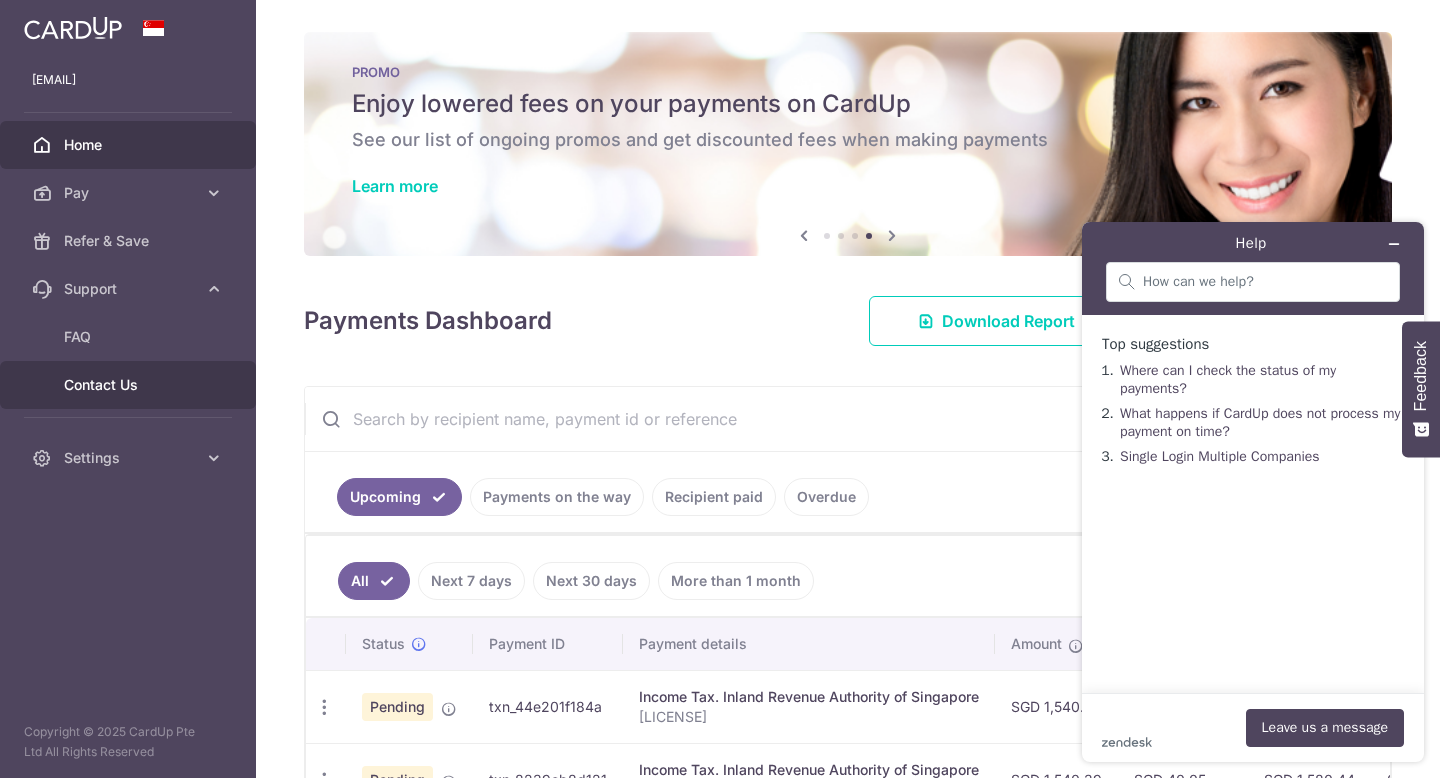 click on "Contact Us" at bounding box center (130, 385) 